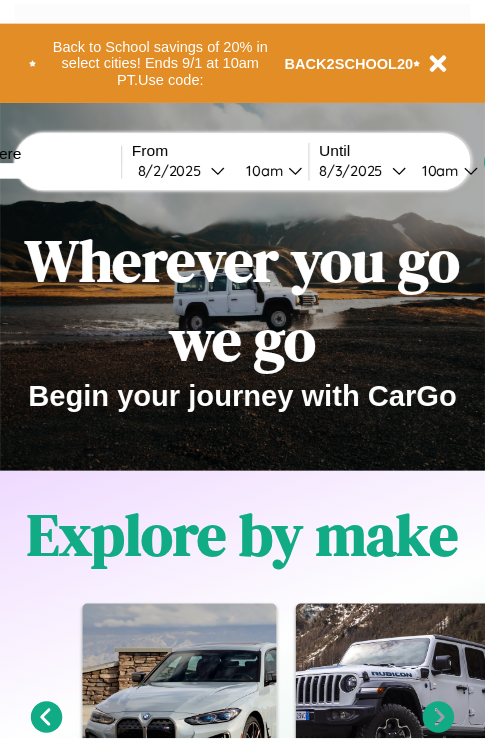scroll, scrollTop: 0, scrollLeft: 0, axis: both 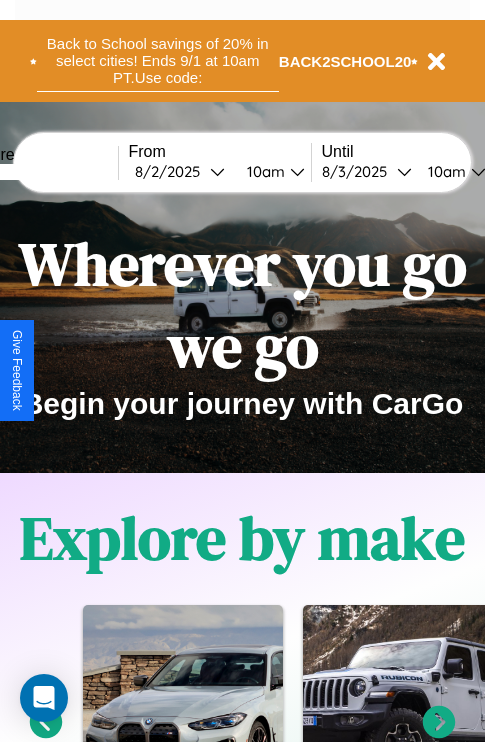 click on "Back to School savings of 20% in select cities! Ends 9/1 at 10am PT.  Use code:" at bounding box center [158, 61] 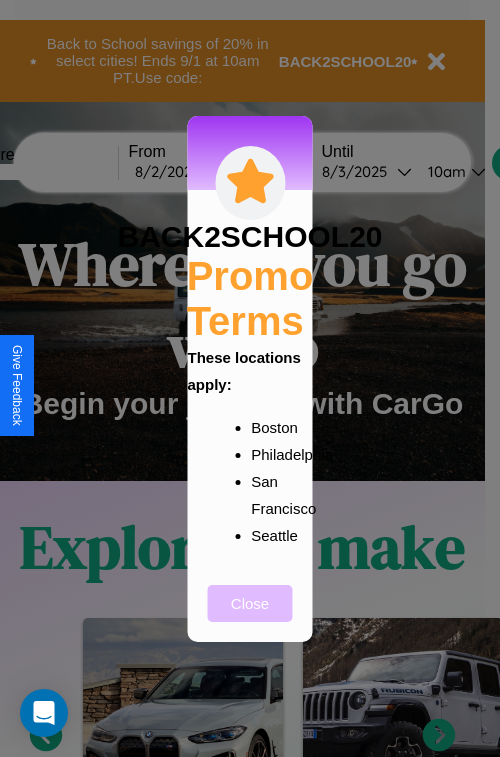click on "Close" at bounding box center (250, 603) 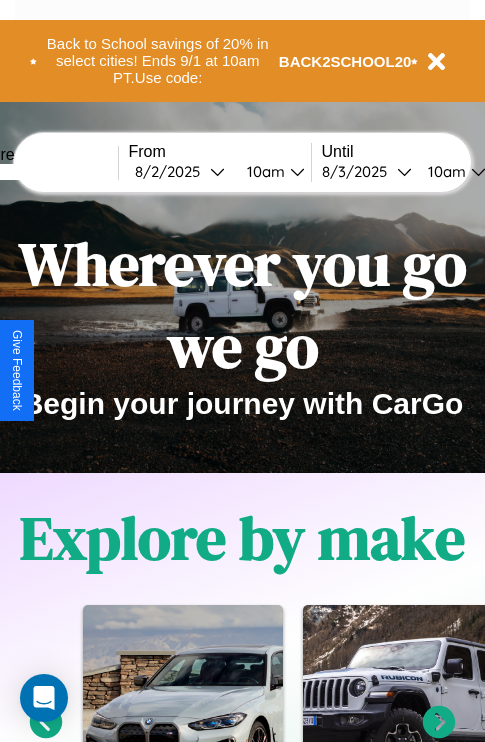 click at bounding box center [43, 172] 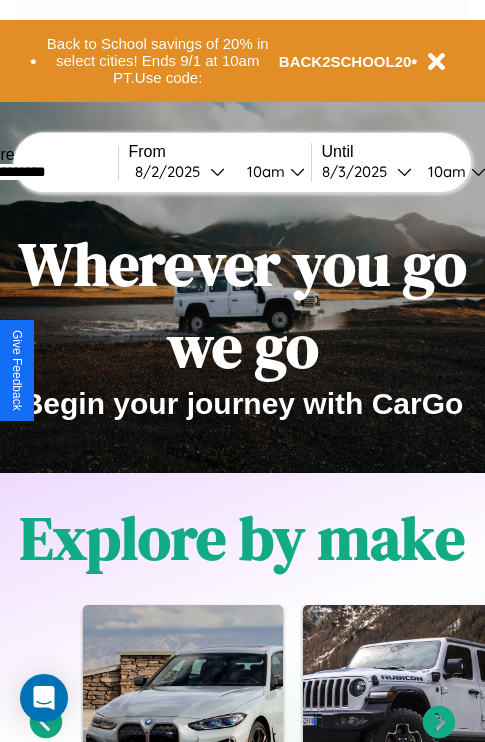 type on "**********" 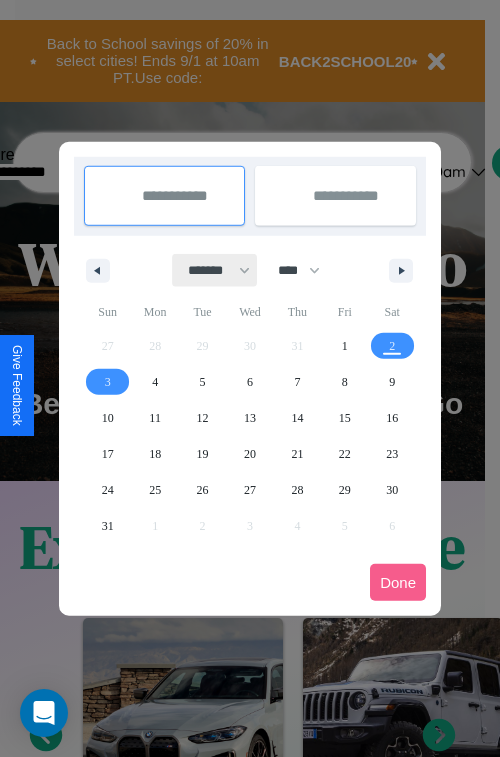 click on "******* ******** ***** ***** *** **** **** ****** ********* ******* ******** ********" at bounding box center [215, 270] 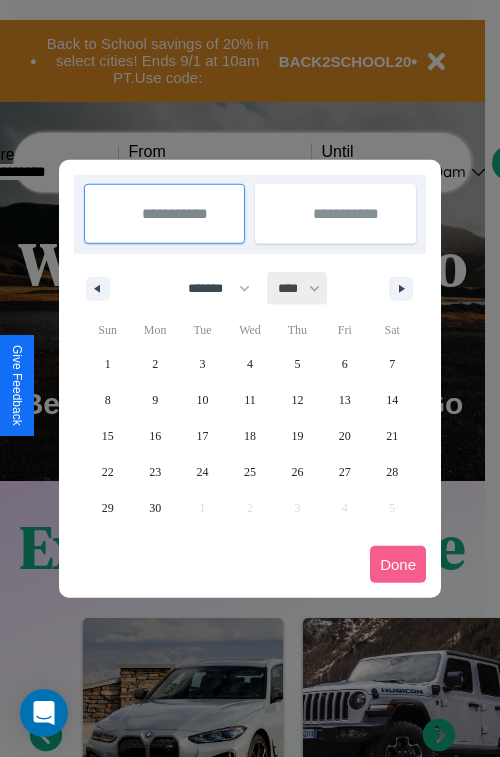 click on "**** **** **** **** **** **** **** **** **** **** **** **** **** **** **** **** **** **** **** **** **** **** **** **** **** **** **** **** **** **** **** **** **** **** **** **** **** **** **** **** **** **** **** **** **** **** **** **** **** **** **** **** **** **** **** **** **** **** **** **** **** **** **** **** **** **** **** **** **** **** **** **** **** **** **** **** **** **** **** **** **** **** **** **** **** **** **** **** **** **** **** **** **** **** **** **** **** **** **** **** **** **** **** **** **** **** **** **** **** **** **** **** **** **** **** **** **** **** **** **** ****" at bounding box center (298, 288) 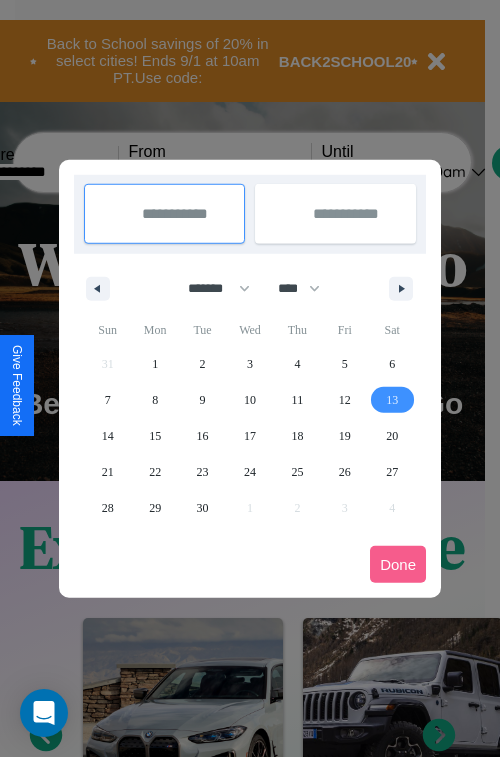click on "13" at bounding box center [392, 400] 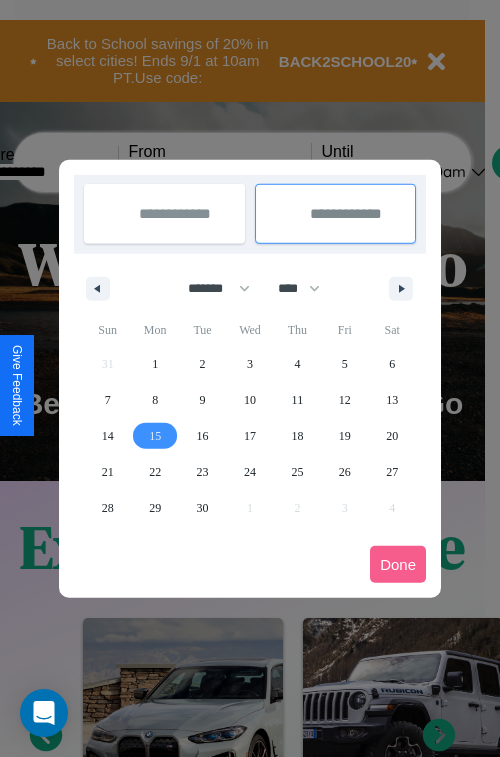 click on "15" at bounding box center [155, 436] 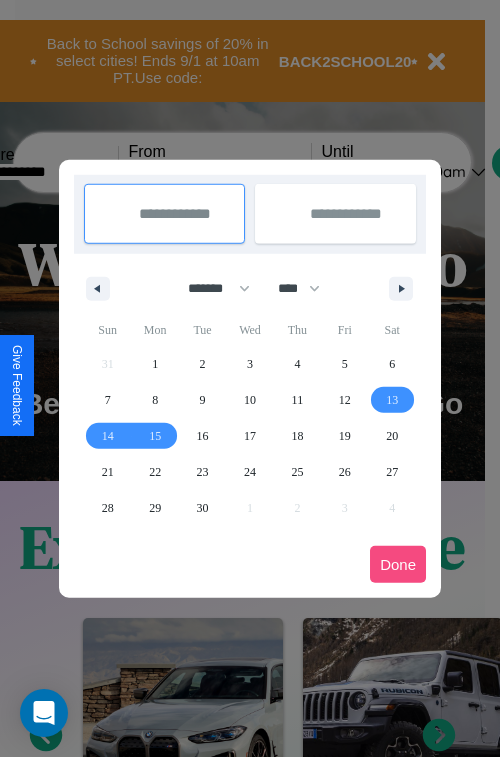 click on "Done" at bounding box center (398, 564) 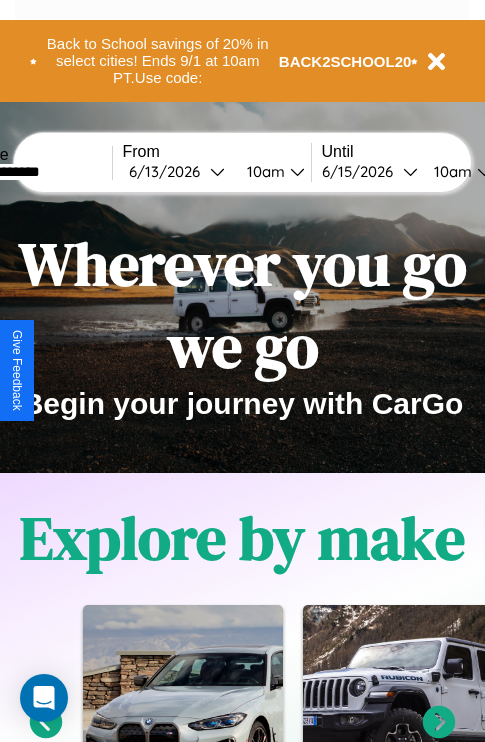 scroll, scrollTop: 0, scrollLeft: 74, axis: horizontal 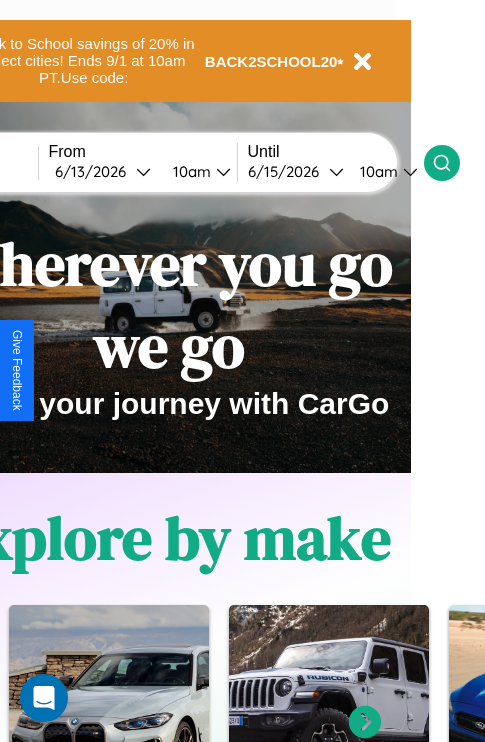 click 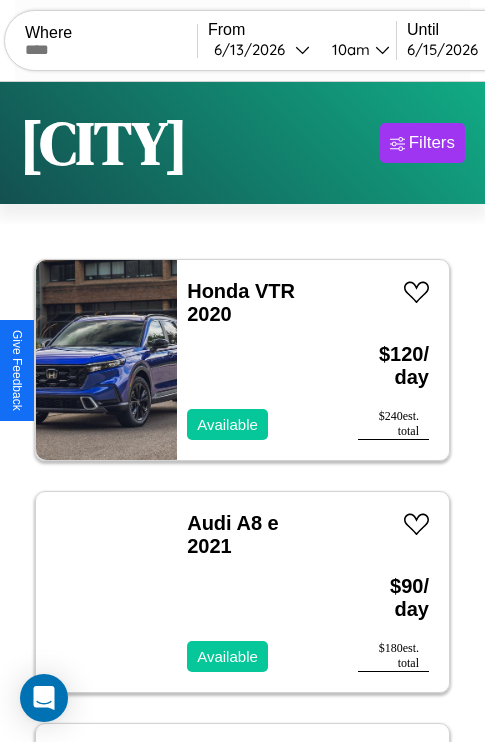 scroll, scrollTop: 177, scrollLeft: 0, axis: vertical 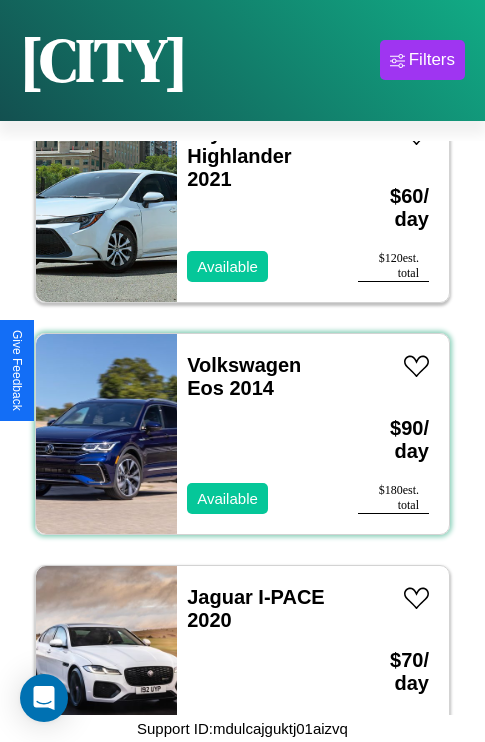 click on "[BRAND]   [MODEL]   [YEAR] Available" at bounding box center (257, 434) 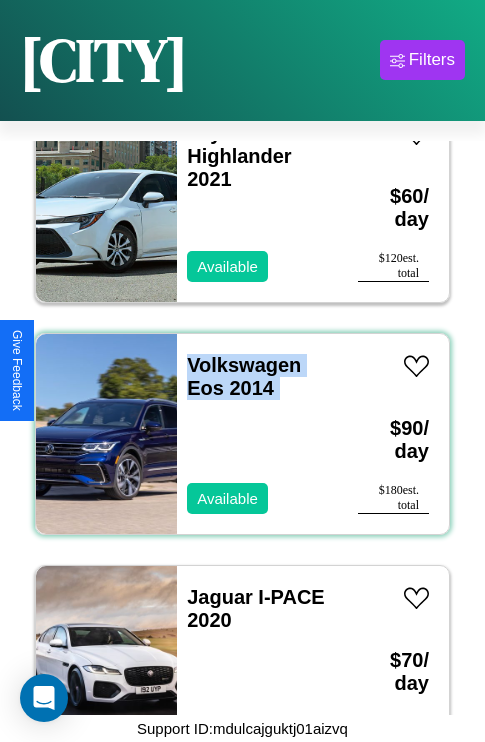 click on "[BRAND]   [MODEL]   [YEAR] Available" at bounding box center [257, 434] 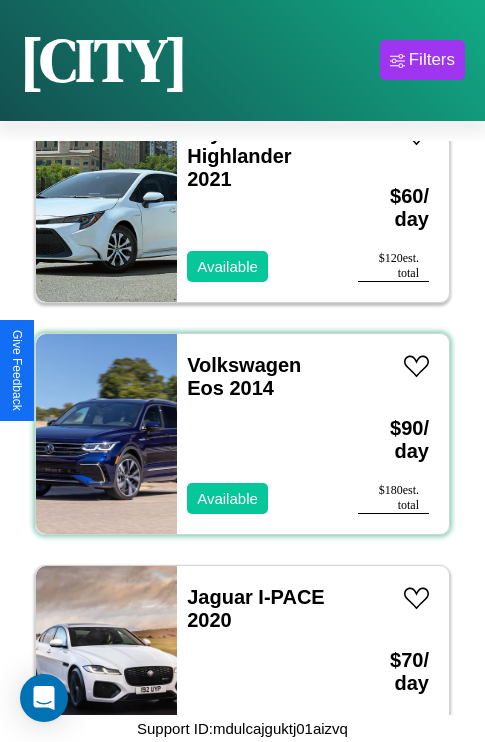 click on "[BRAND]   [MODEL]   [YEAR] Available" at bounding box center [257, 434] 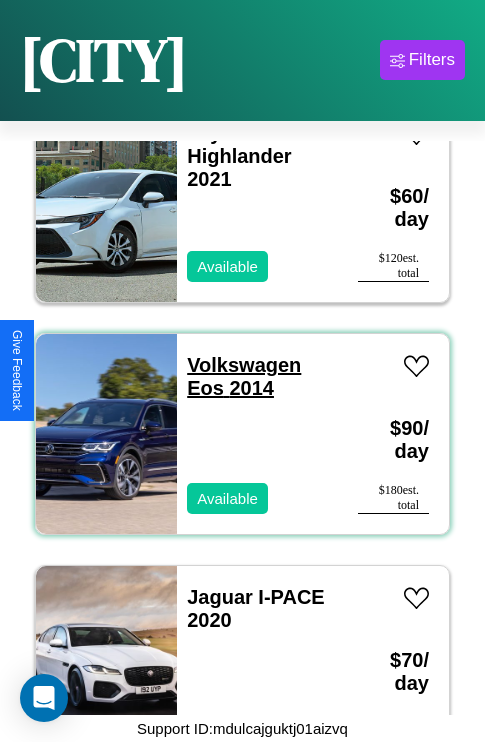 click on "[BRAND]   [MODEL]   [YEAR]" at bounding box center [244, 376] 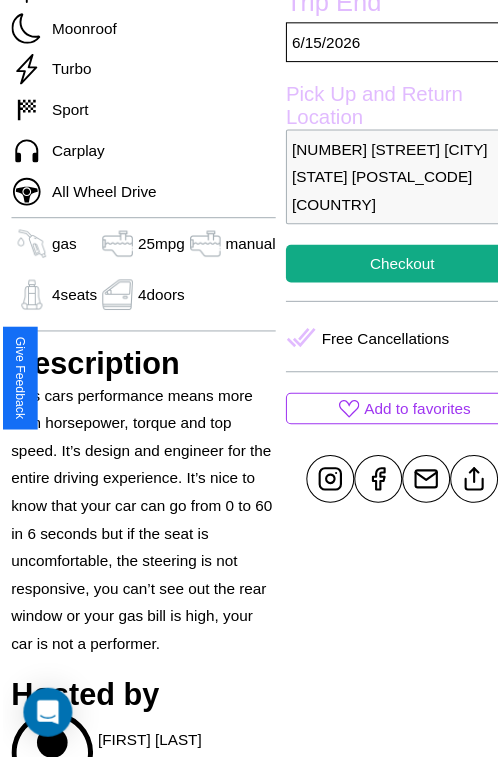 scroll, scrollTop: 667, scrollLeft: 68, axis: both 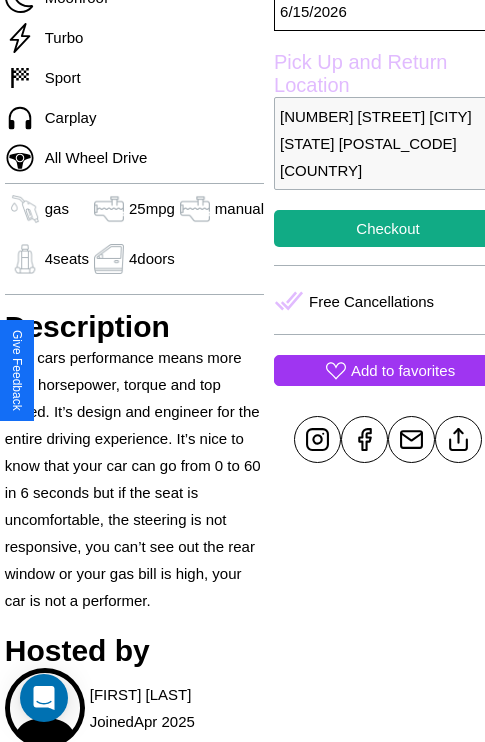 click on "Add to favorites" at bounding box center [403, 370] 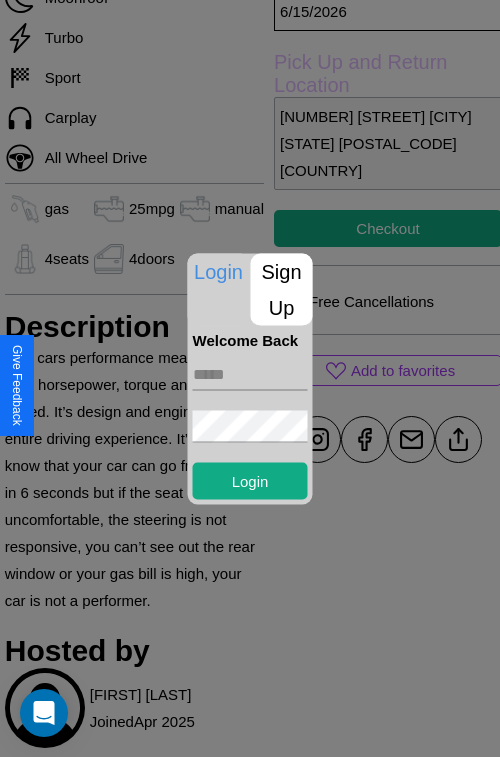 click on "Sign Up" at bounding box center [282, 289] 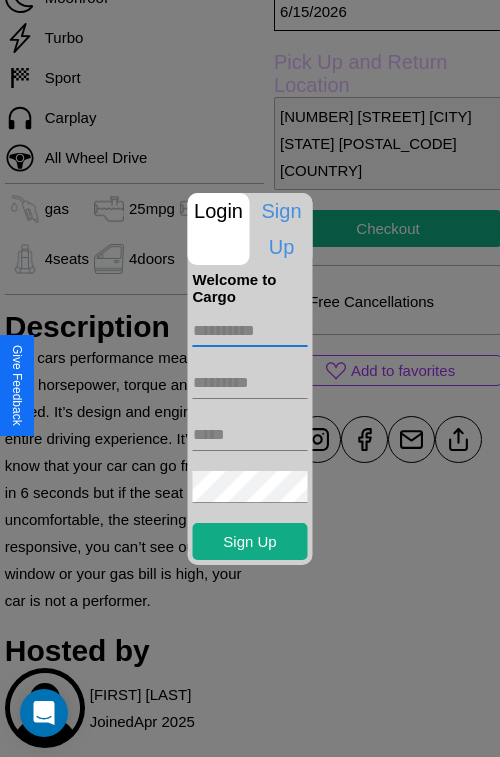 click at bounding box center (250, 331) 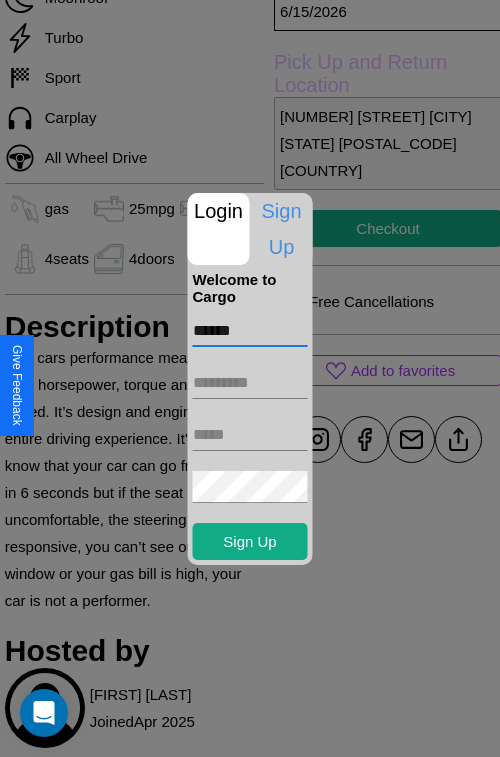 type on "******" 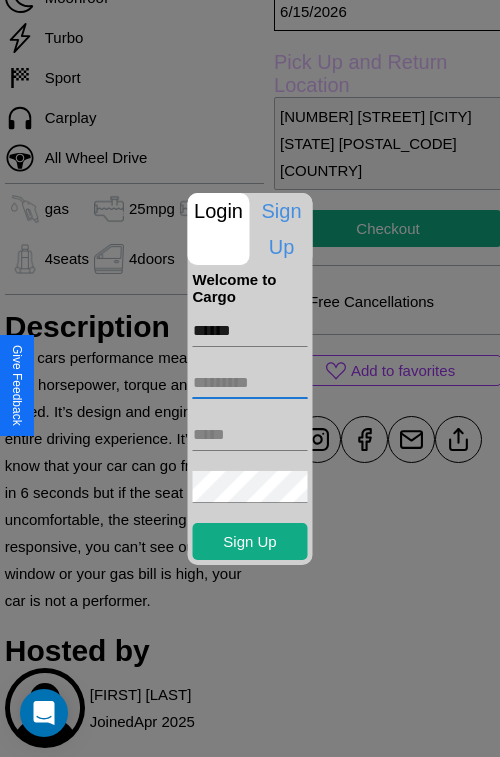 click at bounding box center [250, 383] 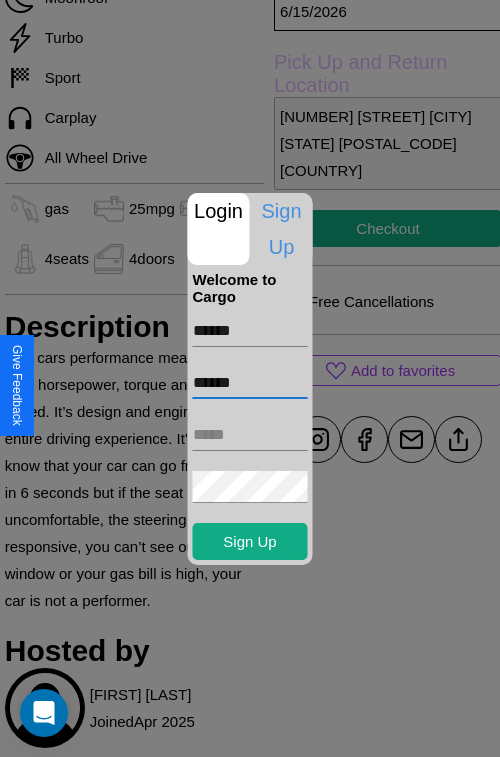 type on "******" 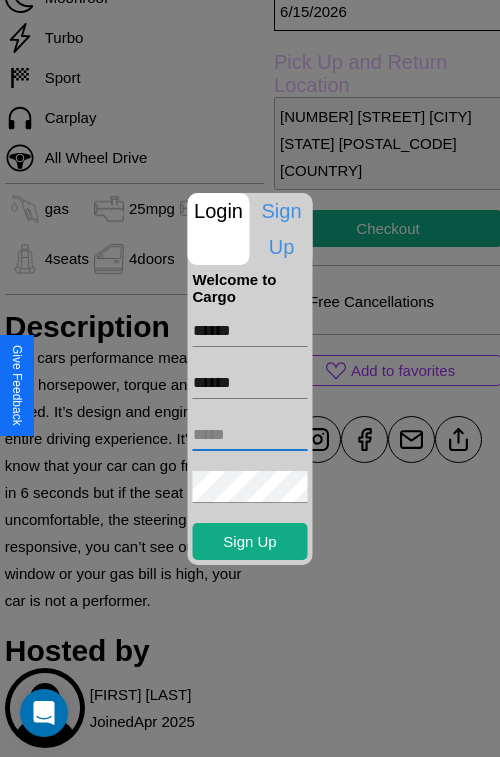 click at bounding box center (250, 435) 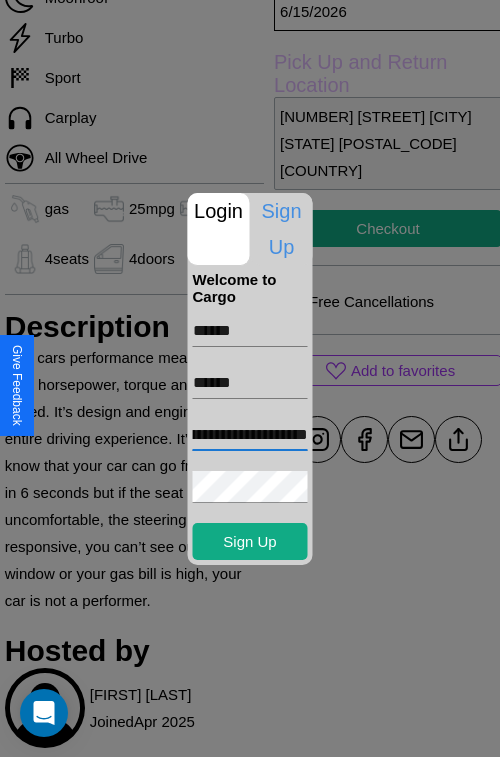 scroll, scrollTop: 0, scrollLeft: 85, axis: horizontal 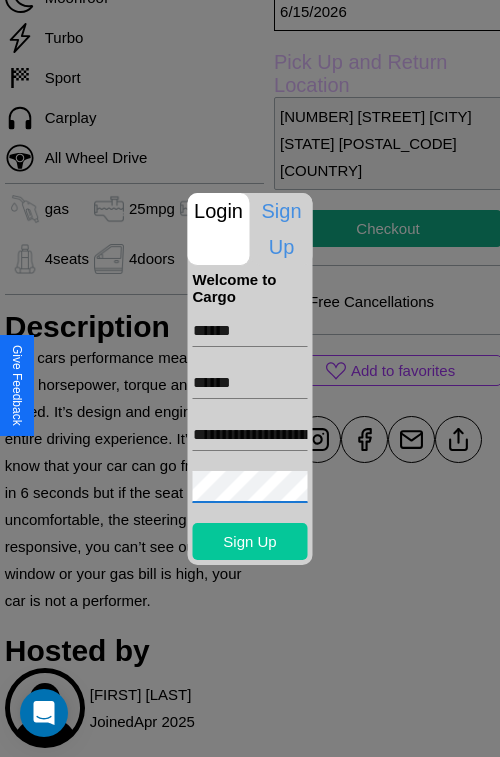 click on "Sign Up" at bounding box center (250, 541) 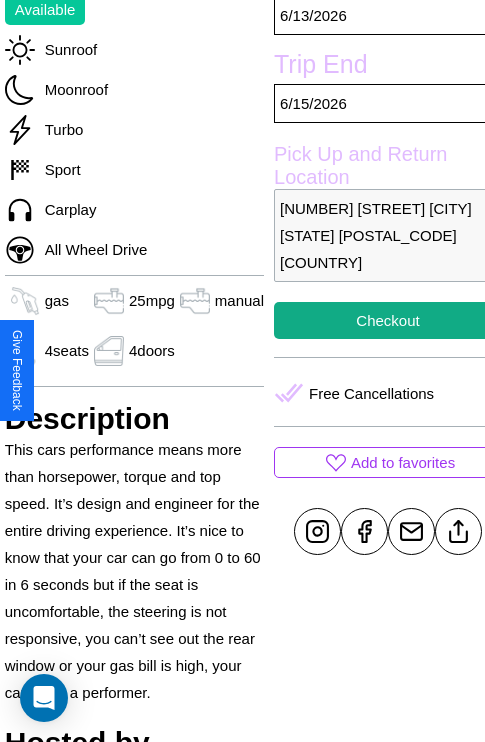 scroll, scrollTop: 525, scrollLeft: 68, axis: both 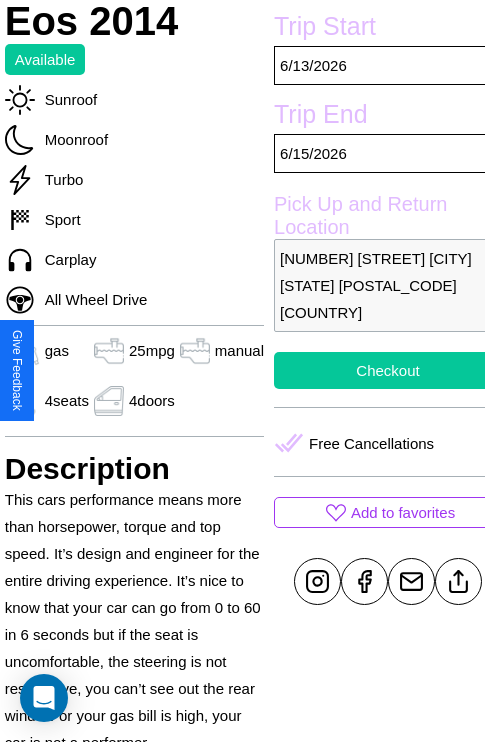 click on "Checkout" at bounding box center (388, 370) 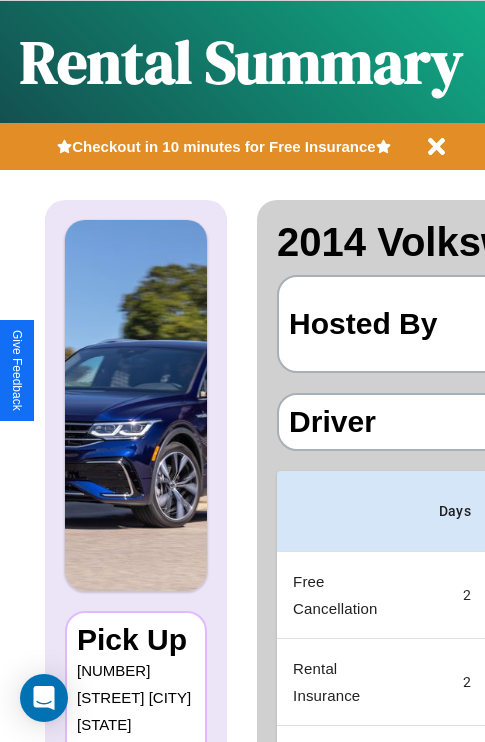 scroll, scrollTop: 0, scrollLeft: 378, axis: horizontal 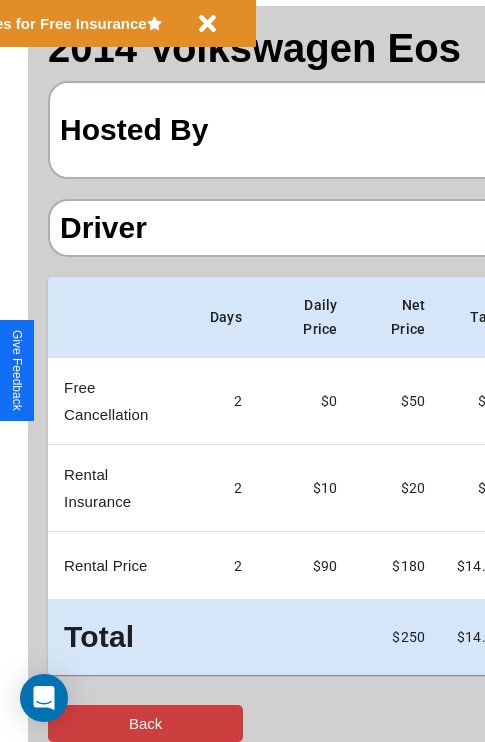 click on "Back" at bounding box center [145, 723] 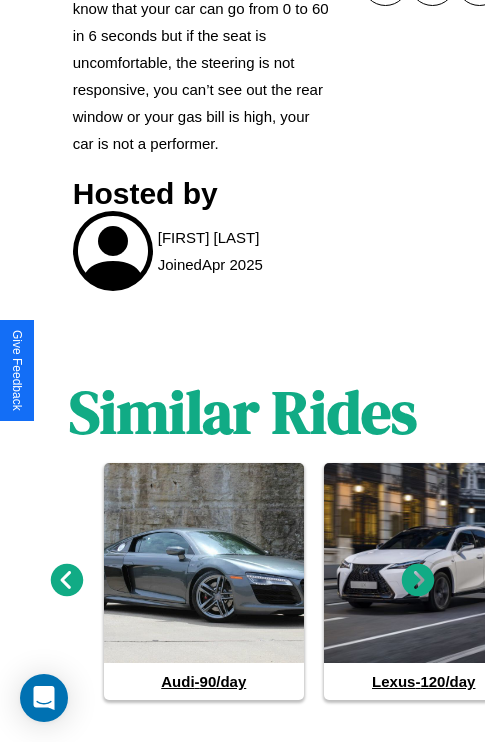 scroll, scrollTop: 1149, scrollLeft: 0, axis: vertical 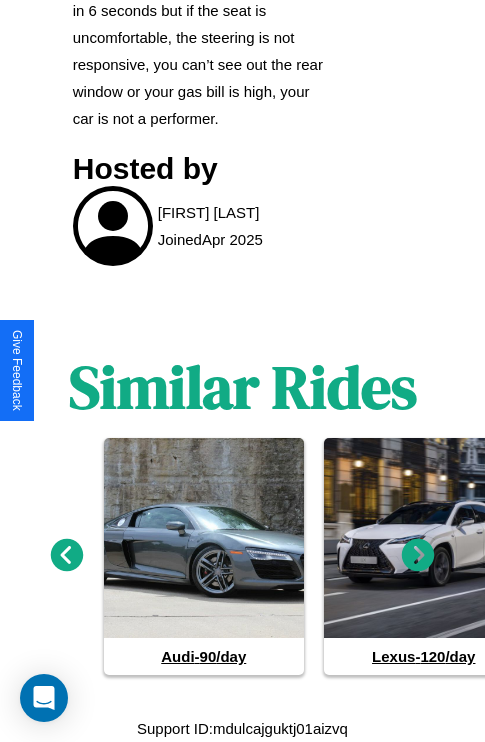 click 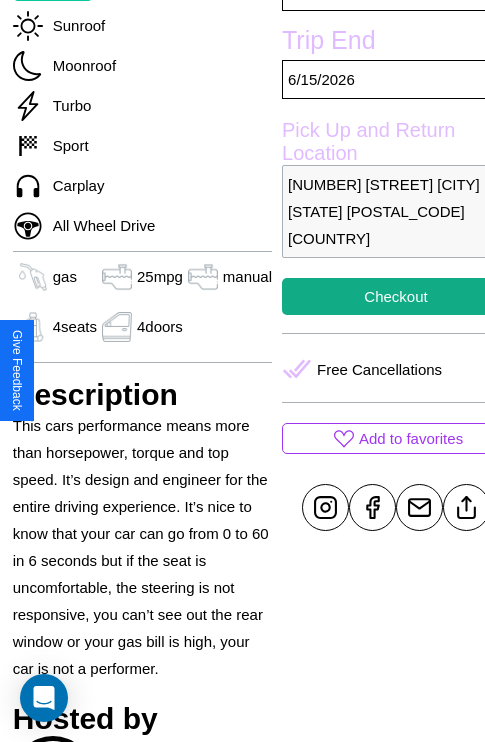 scroll, scrollTop: 525, scrollLeft: 68, axis: both 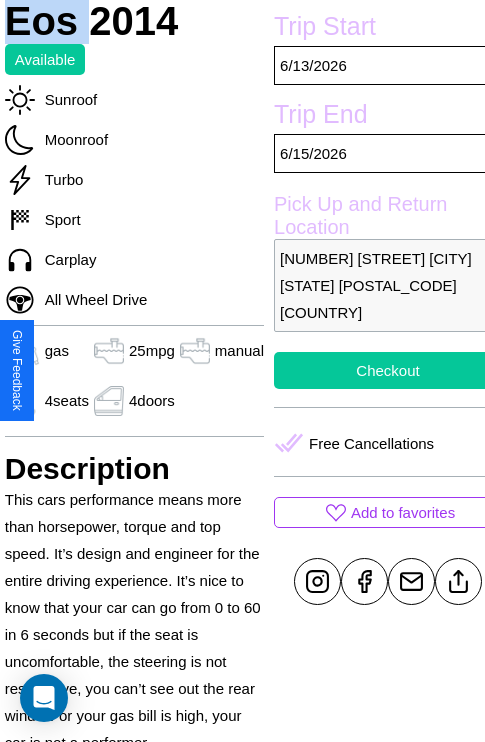 click on "Checkout" at bounding box center [388, 370] 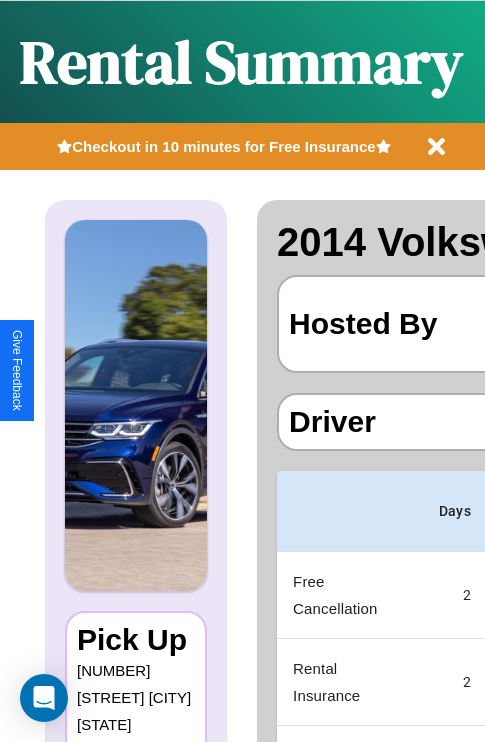 scroll, scrollTop: 0, scrollLeft: 378, axis: horizontal 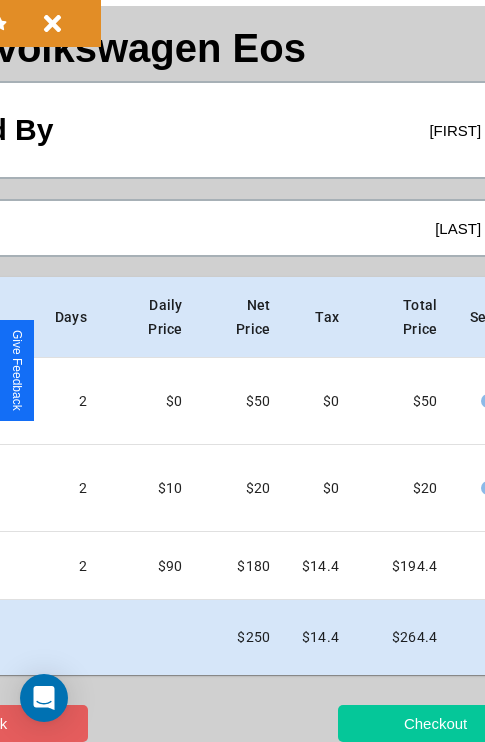 click on "Checkout" at bounding box center [435, 723] 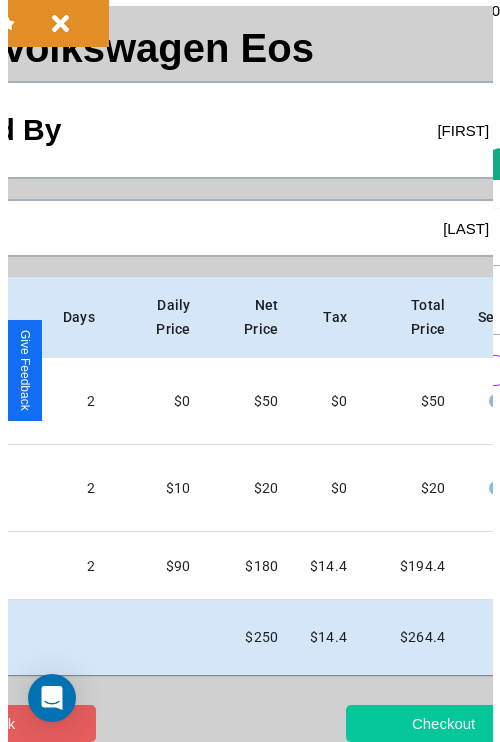 scroll, scrollTop: 0, scrollLeft: 0, axis: both 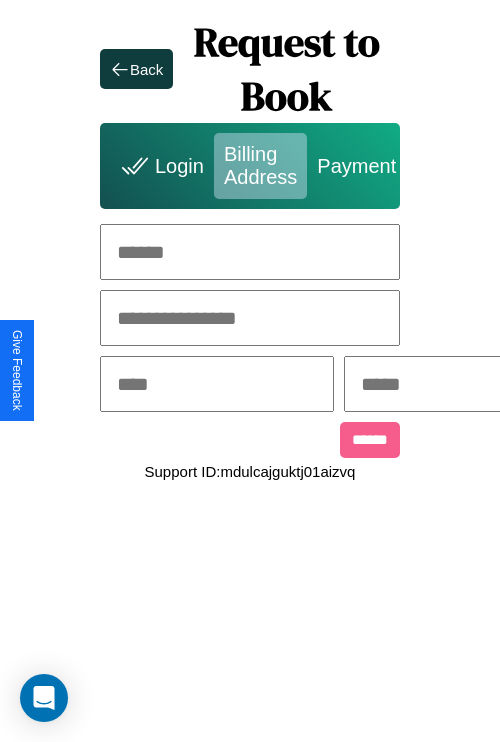 click at bounding box center [250, 252] 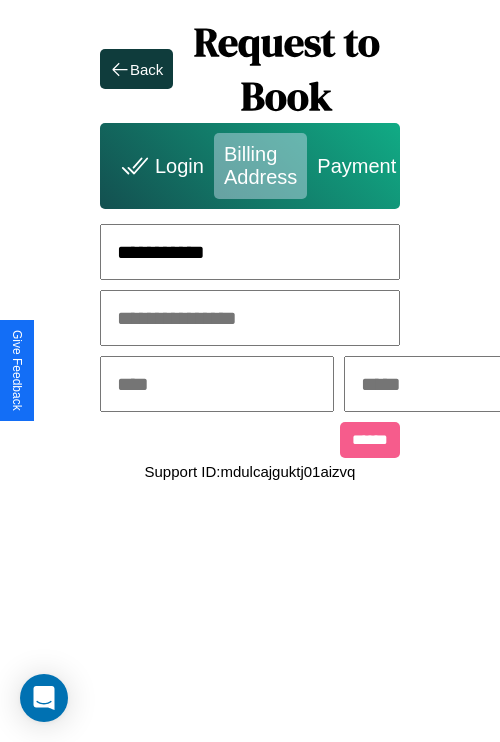 type on "**********" 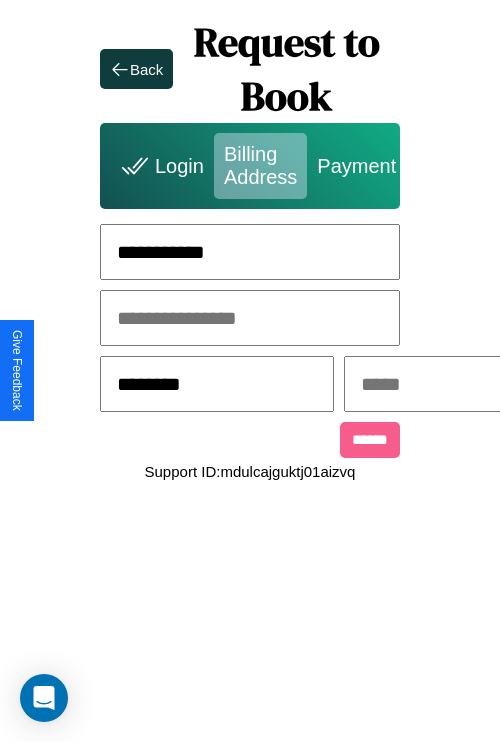 type on "********" 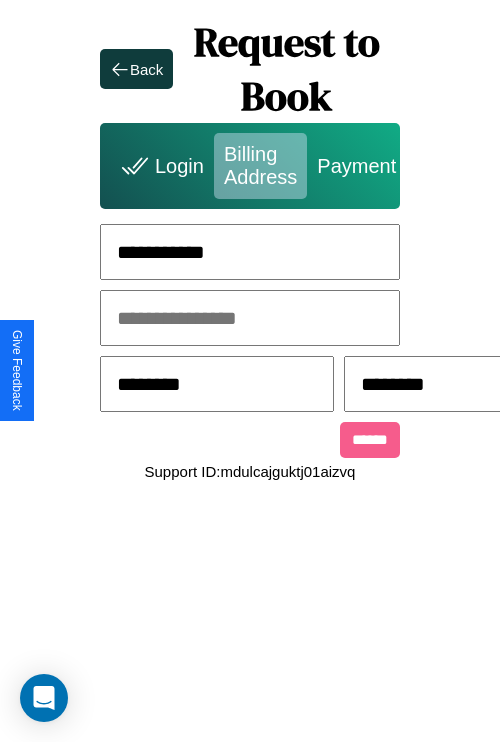 scroll, scrollTop: 0, scrollLeft: 517, axis: horizontal 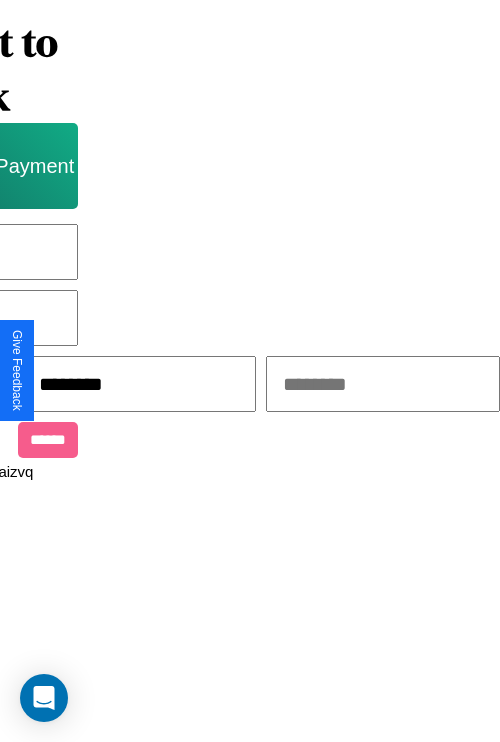 type on "********" 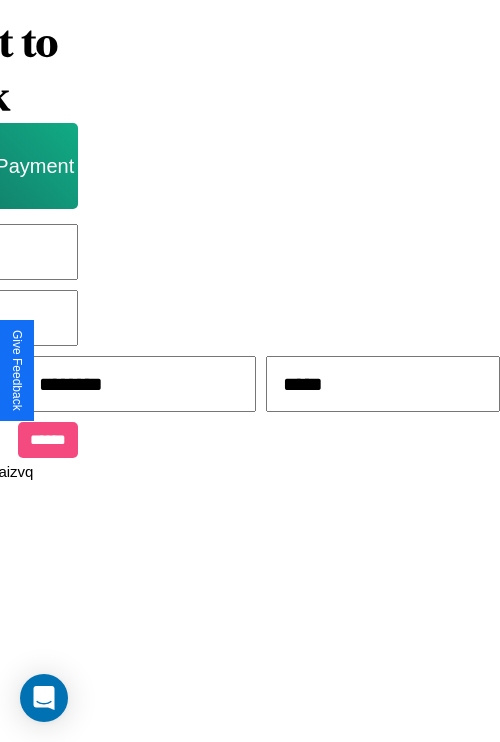 type on "*****" 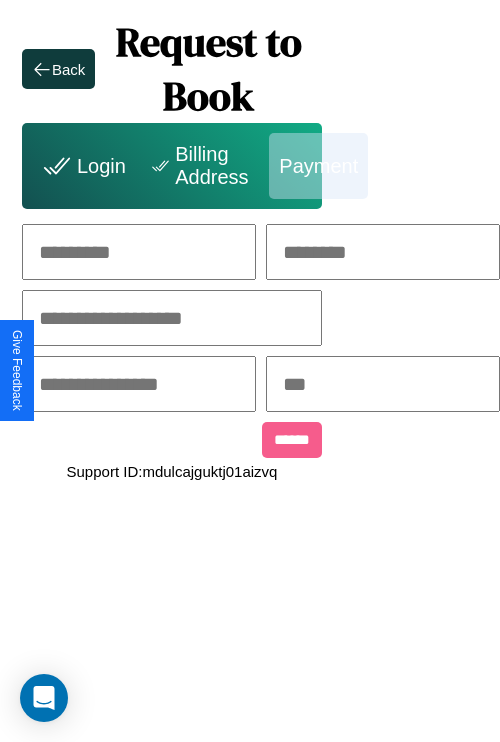 scroll, scrollTop: 0, scrollLeft: 208, axis: horizontal 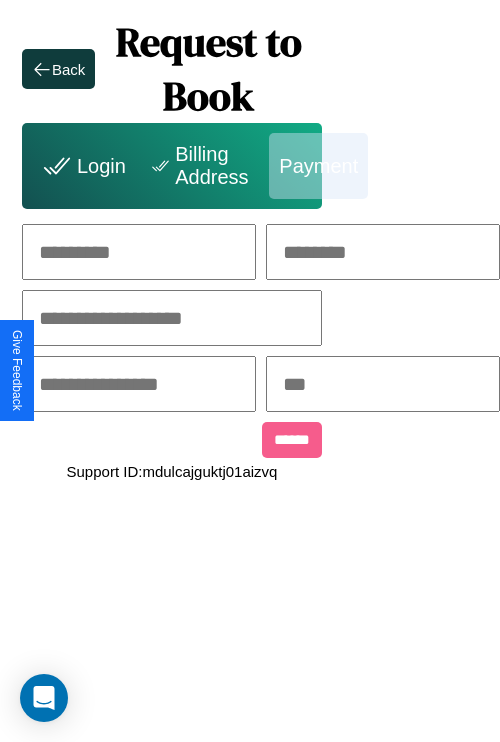click at bounding box center [139, 252] 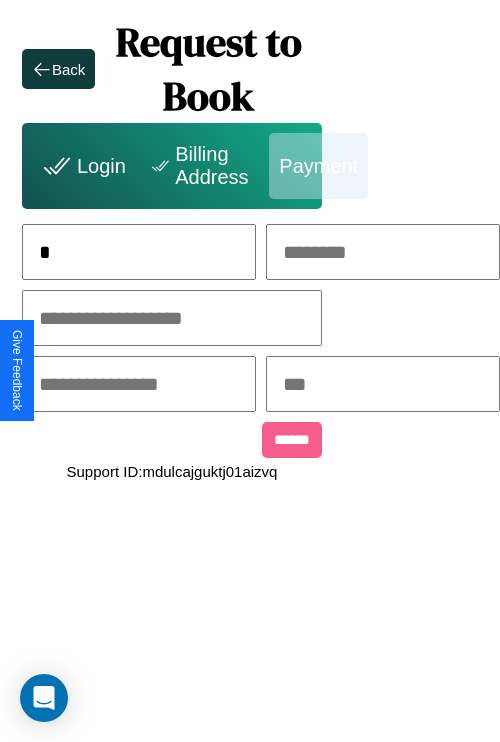 scroll, scrollTop: 0, scrollLeft: 131, axis: horizontal 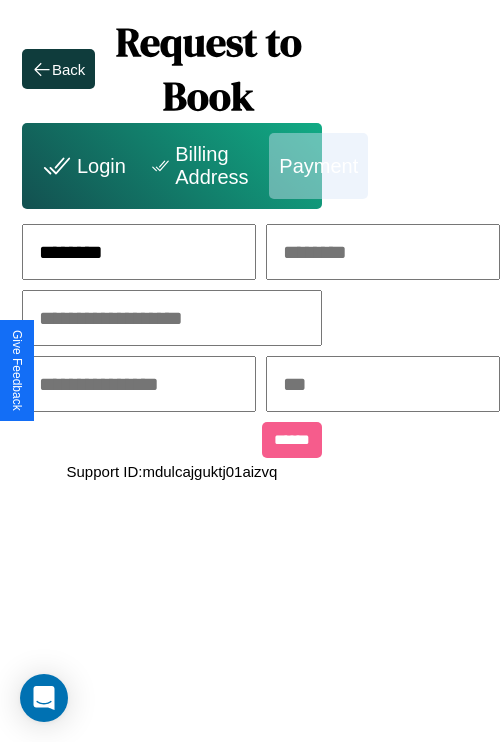 type on "********" 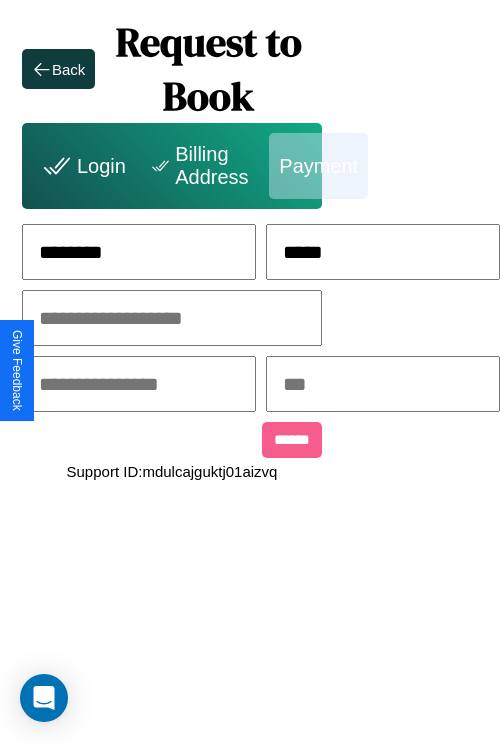type on "*****" 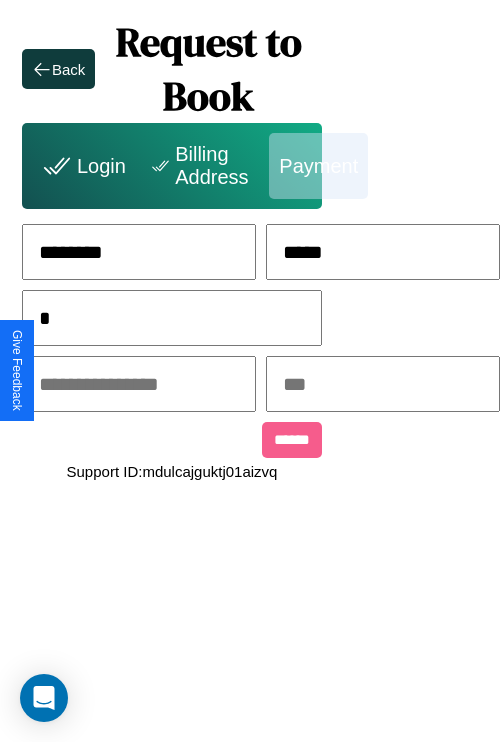 scroll, scrollTop: 0, scrollLeft: 128, axis: horizontal 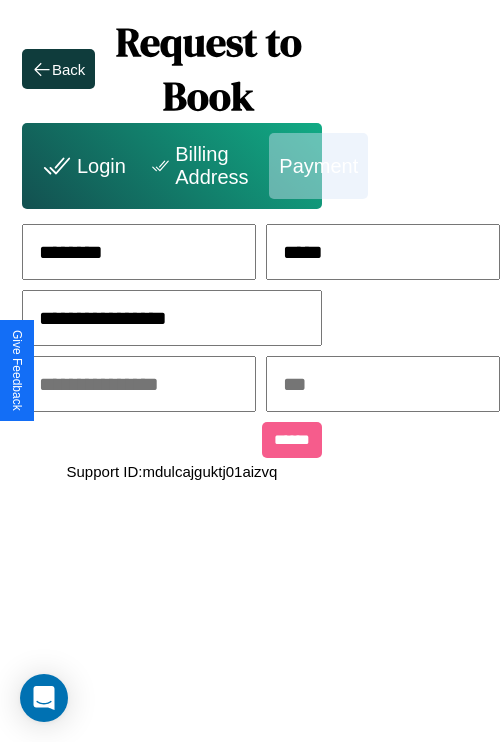 type on "**********" 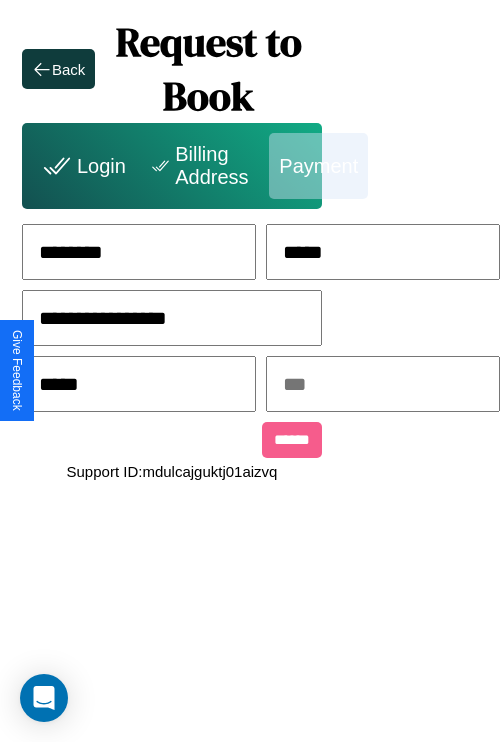 type on "*****" 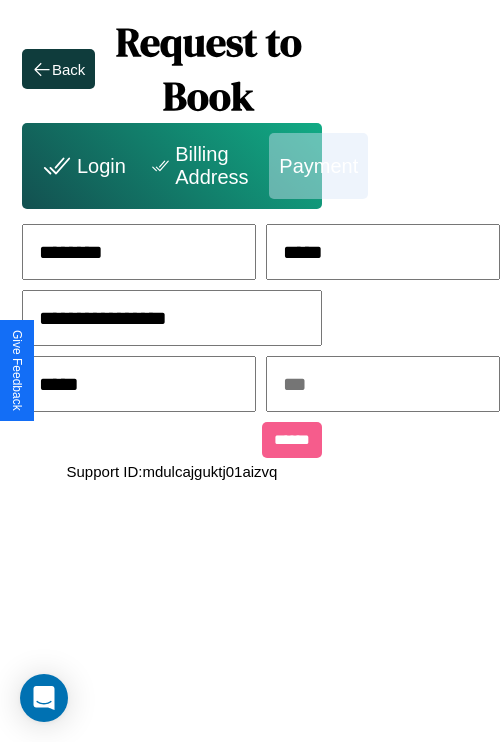 click at bounding box center (383, 384) 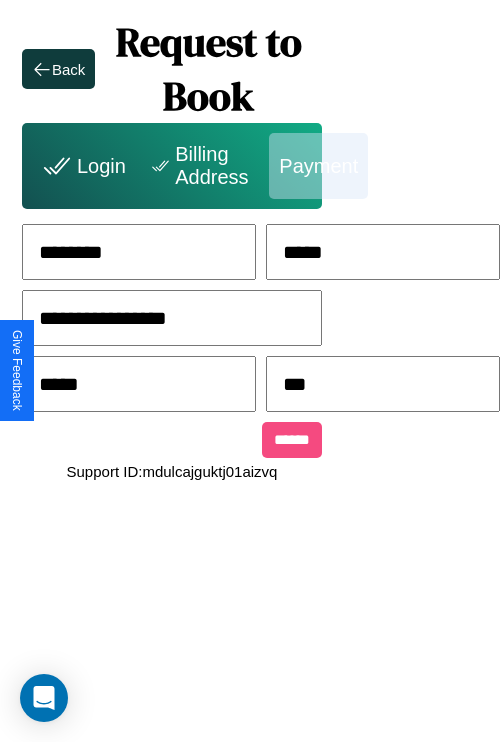 type on "***" 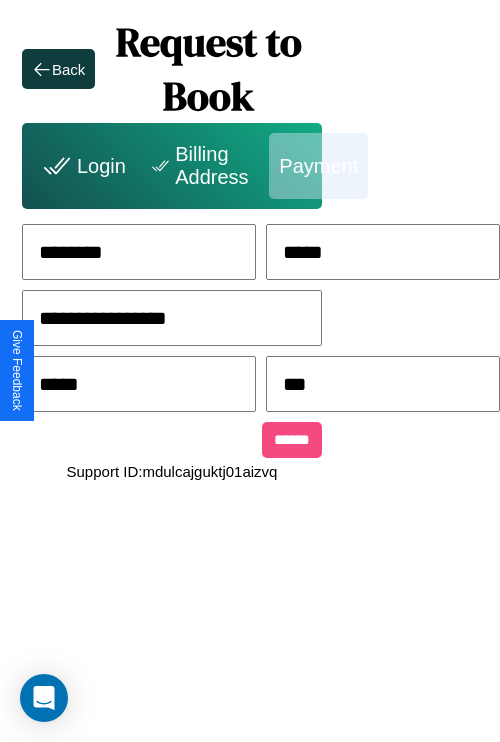 click on "******" at bounding box center [292, 440] 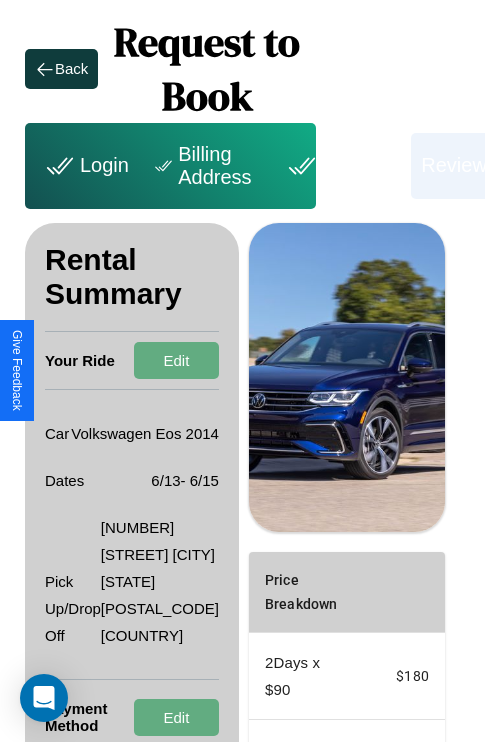 scroll, scrollTop: 382, scrollLeft: 72, axis: both 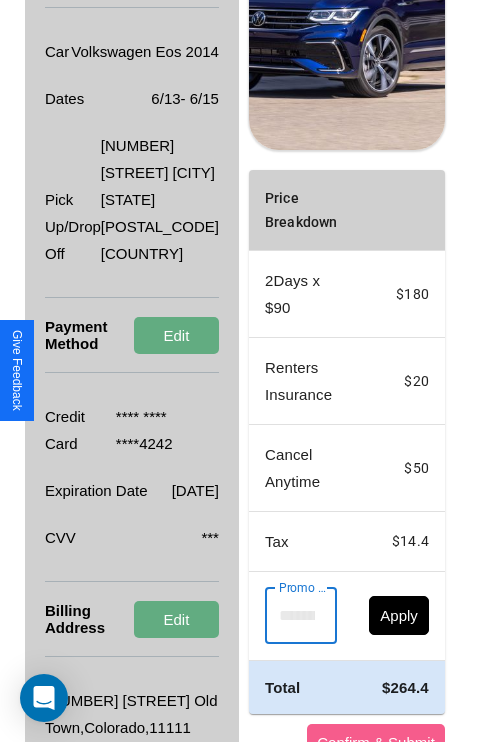 click on "Promo Code" at bounding box center (290, 616) 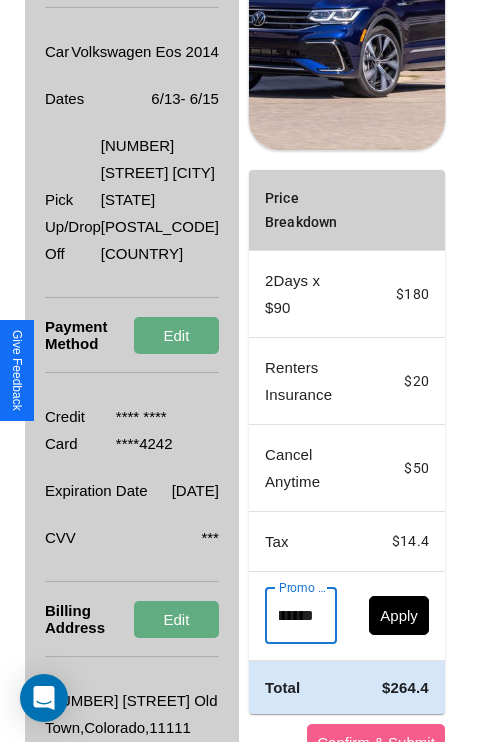 scroll, scrollTop: 0, scrollLeft: 96, axis: horizontal 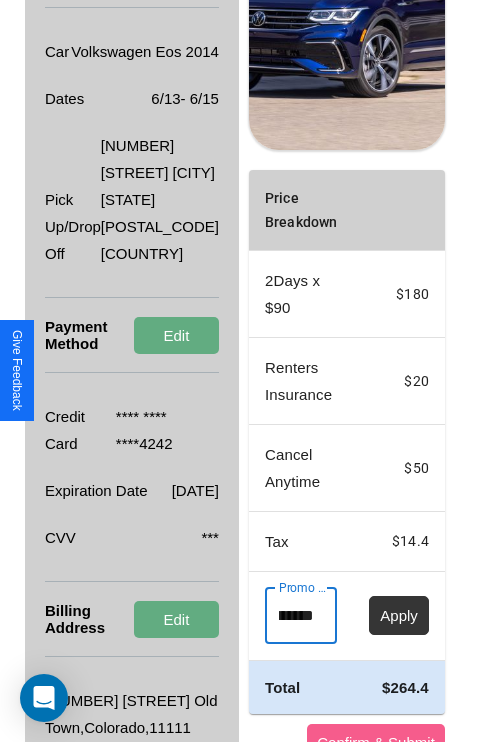type on "**********" 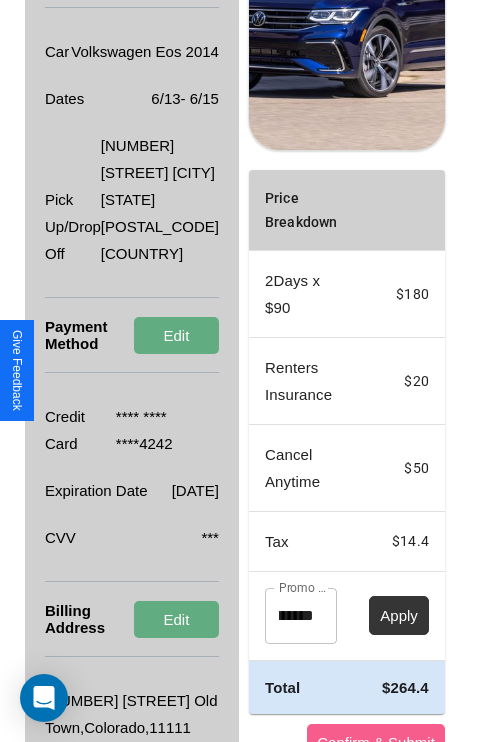 scroll, scrollTop: 0, scrollLeft: 0, axis: both 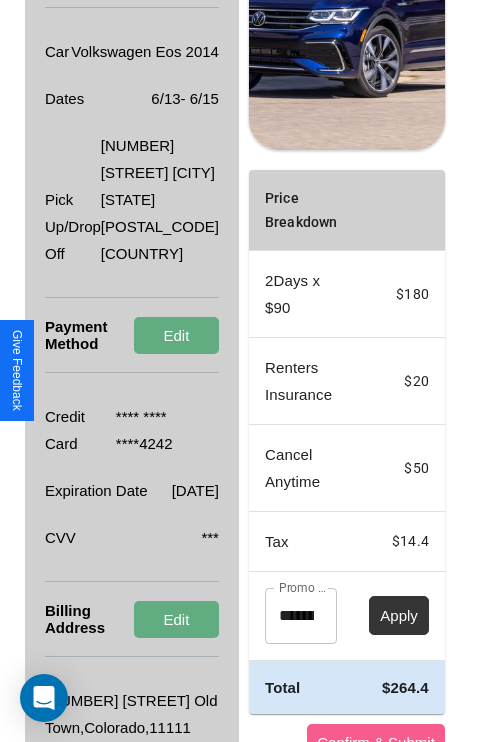 click on "Apply" at bounding box center (399, 615) 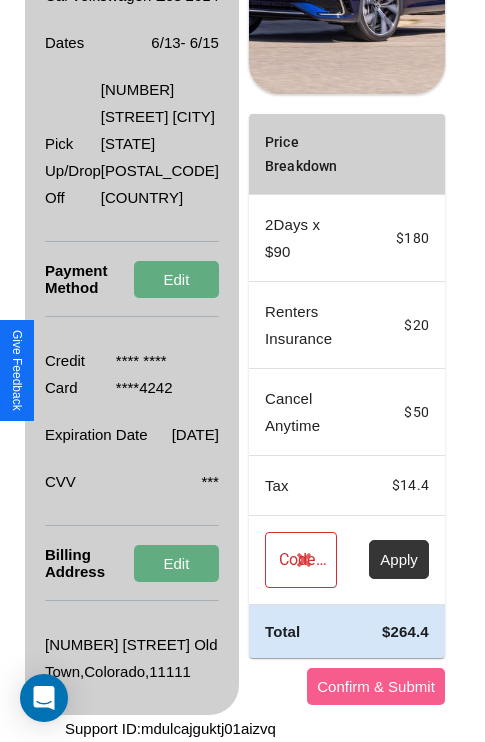 scroll, scrollTop: 536, scrollLeft: 72, axis: both 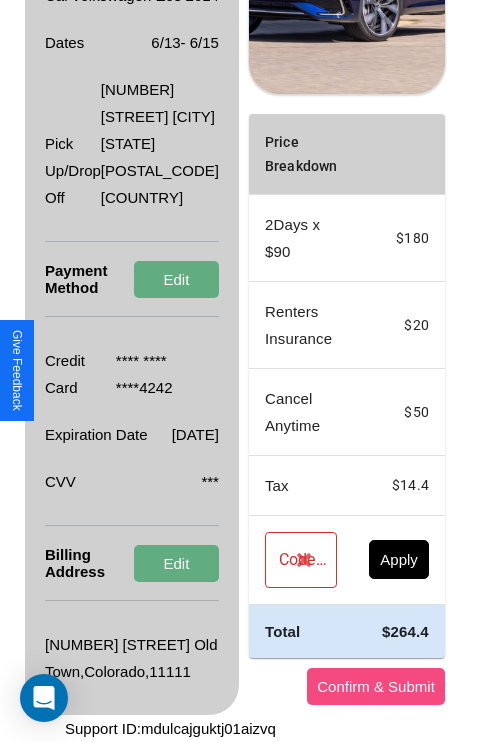 click on "Confirm & Submit" at bounding box center [376, 686] 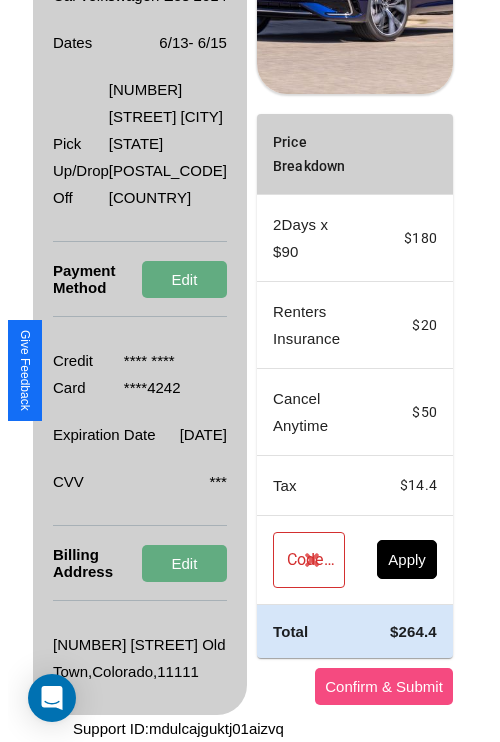 scroll, scrollTop: 0, scrollLeft: 72, axis: horizontal 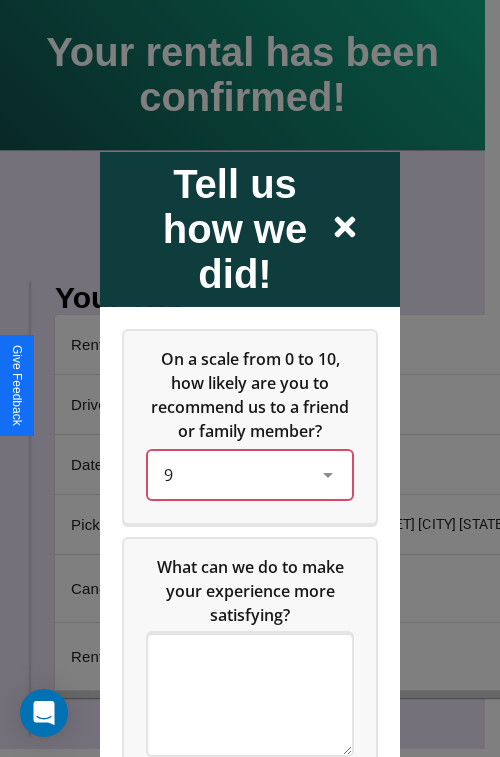 click on "9" at bounding box center (234, 474) 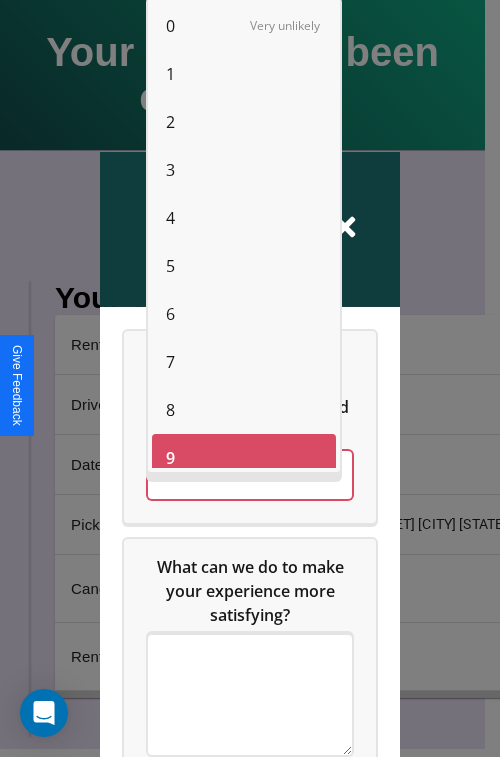 scroll, scrollTop: 14, scrollLeft: 0, axis: vertical 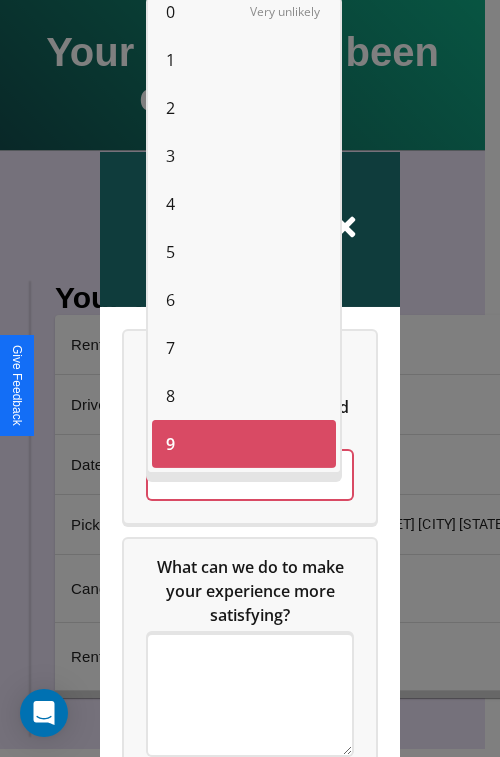click on "1" at bounding box center [170, 60] 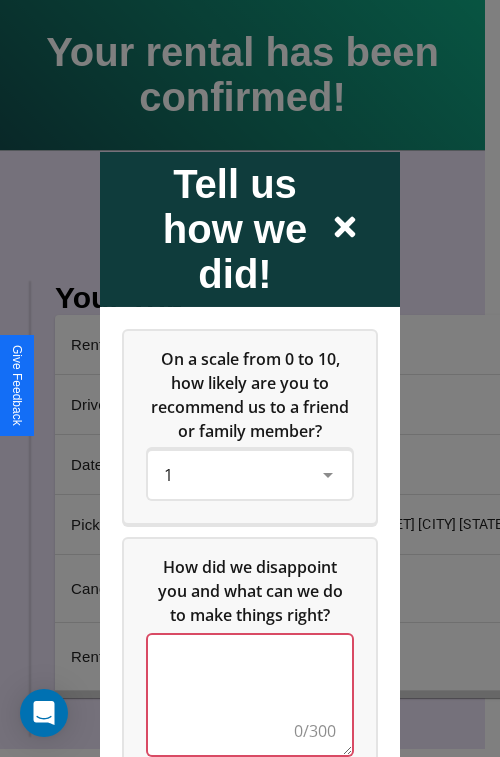 click at bounding box center (250, 694) 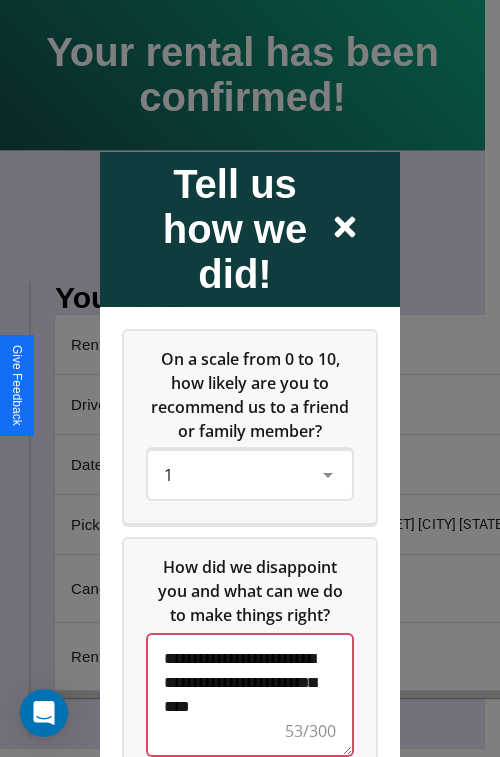 scroll, scrollTop: 5, scrollLeft: 0, axis: vertical 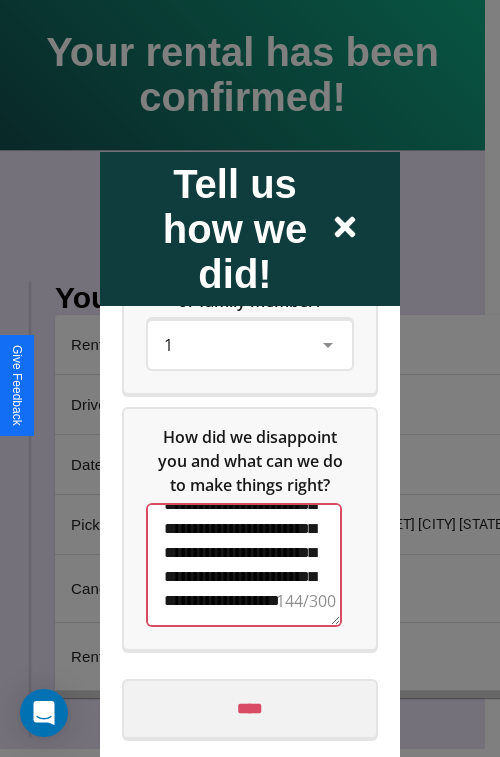 type on "**********" 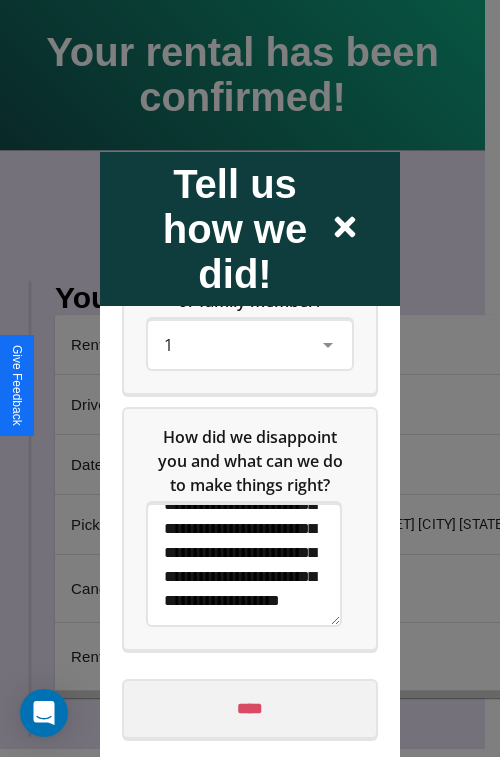 click on "****" at bounding box center [250, 708] 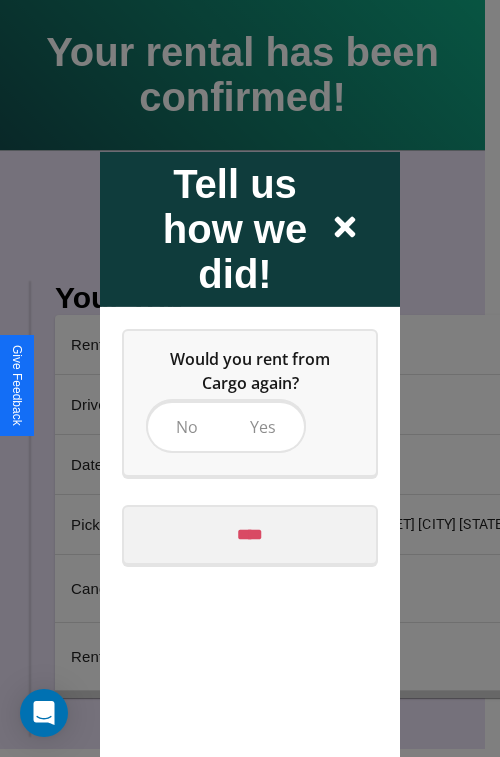 scroll, scrollTop: 0, scrollLeft: 0, axis: both 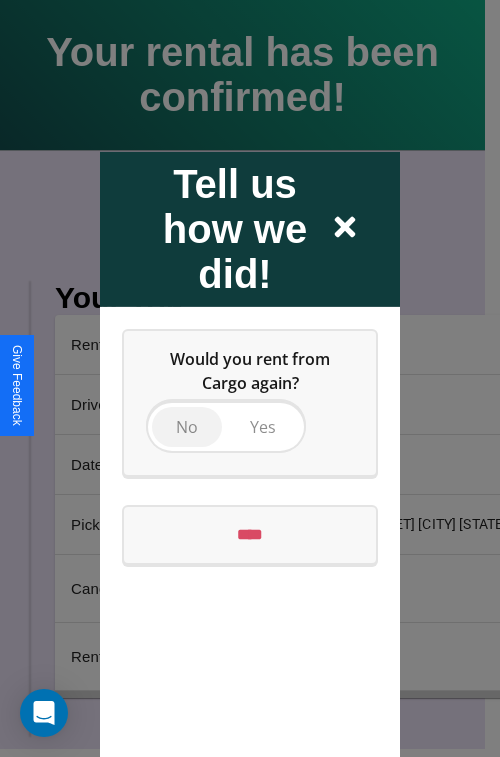 click on "No" at bounding box center (187, 426) 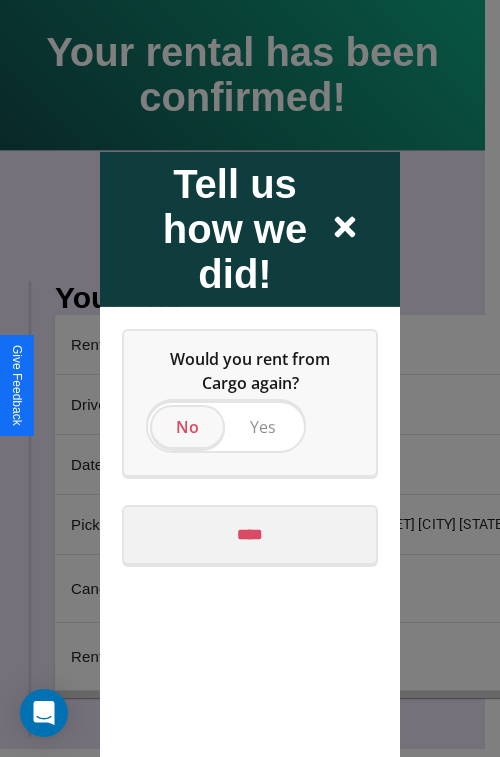 click on "****" at bounding box center (250, 534) 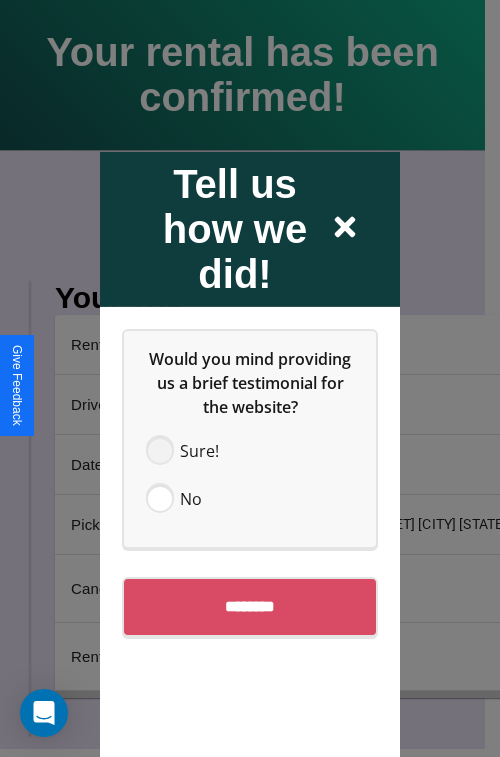 click at bounding box center (160, 450) 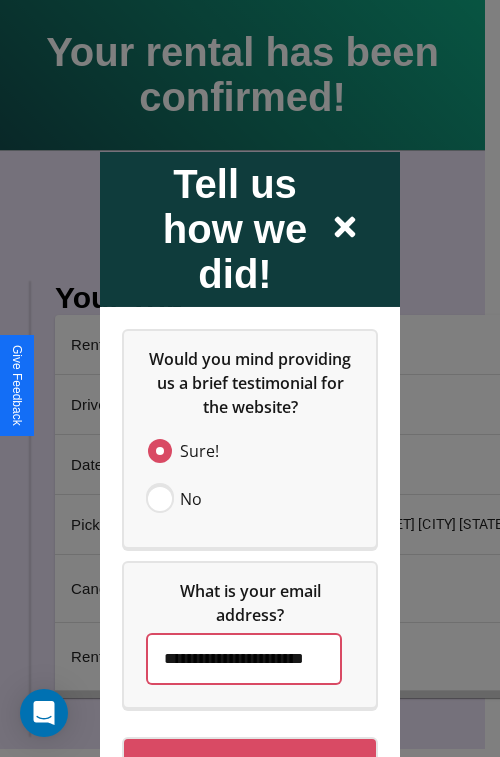 scroll, scrollTop: 0, scrollLeft: 32, axis: horizontal 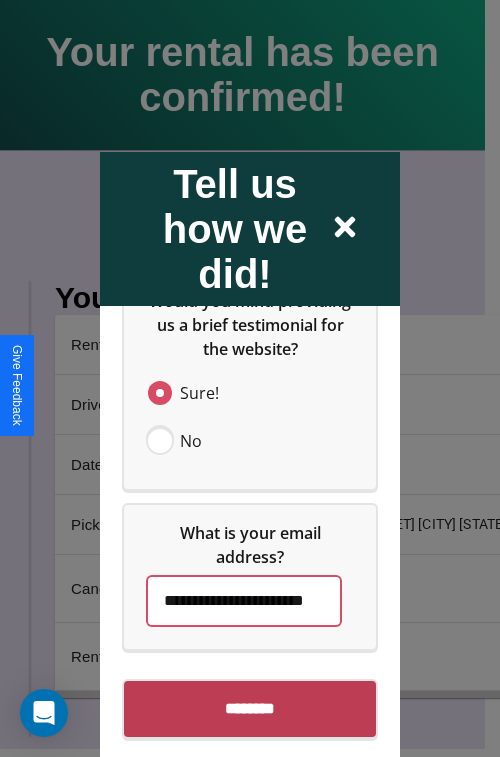 type on "**********" 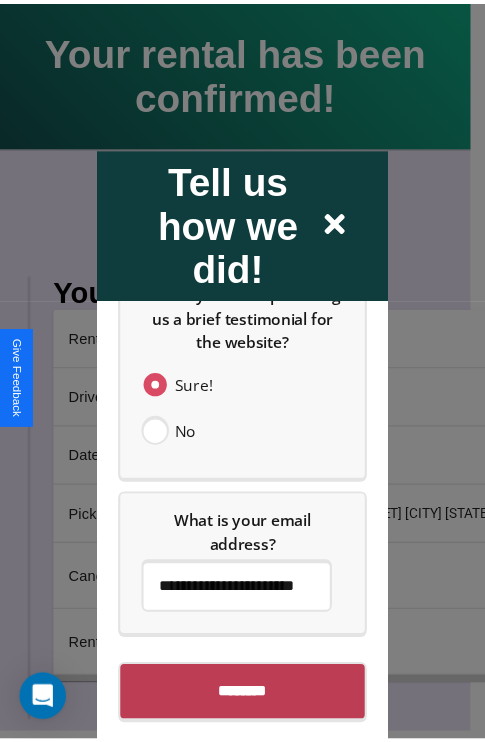 scroll, scrollTop: 0, scrollLeft: 0, axis: both 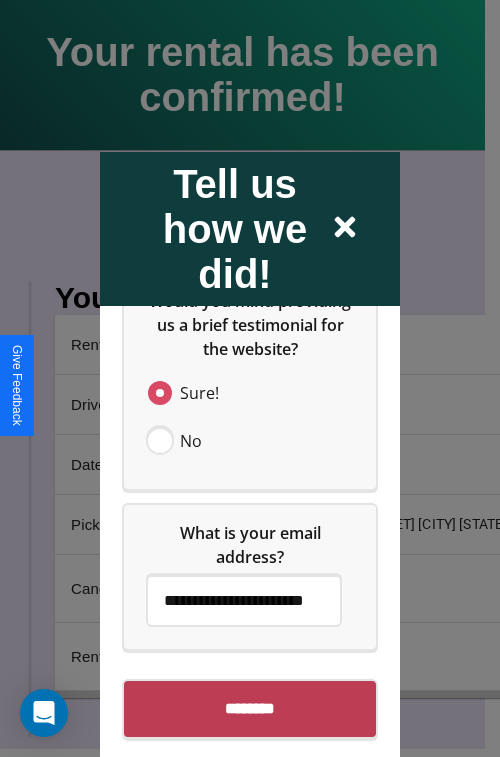 click on "********" at bounding box center [250, 708] 